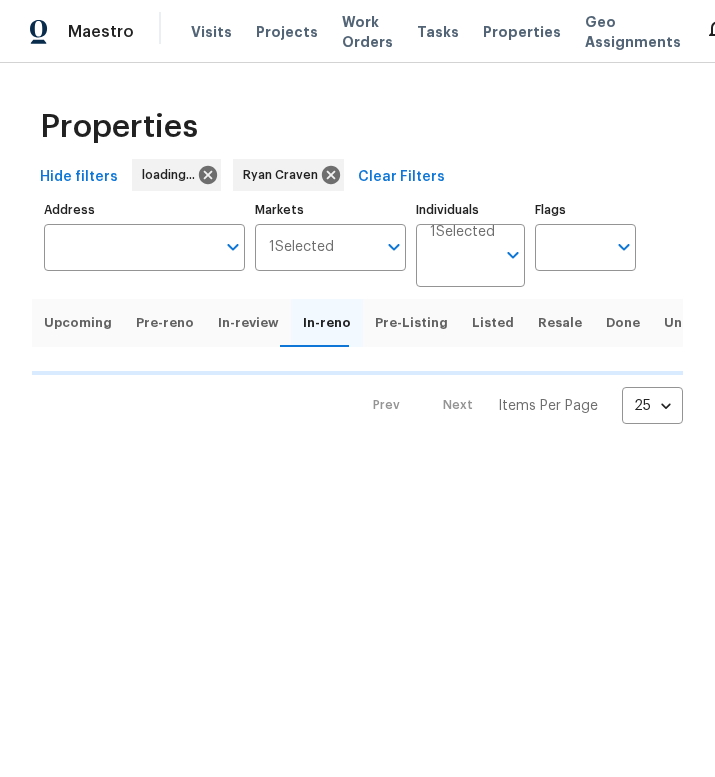 scroll, scrollTop: 0, scrollLeft: 0, axis: both 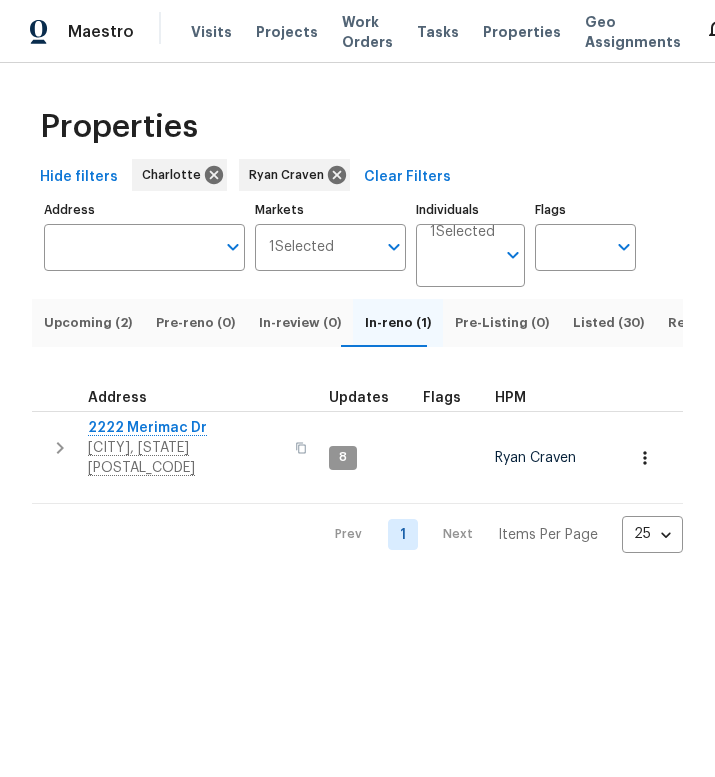 click on "Listed (30)" at bounding box center (608, 323) 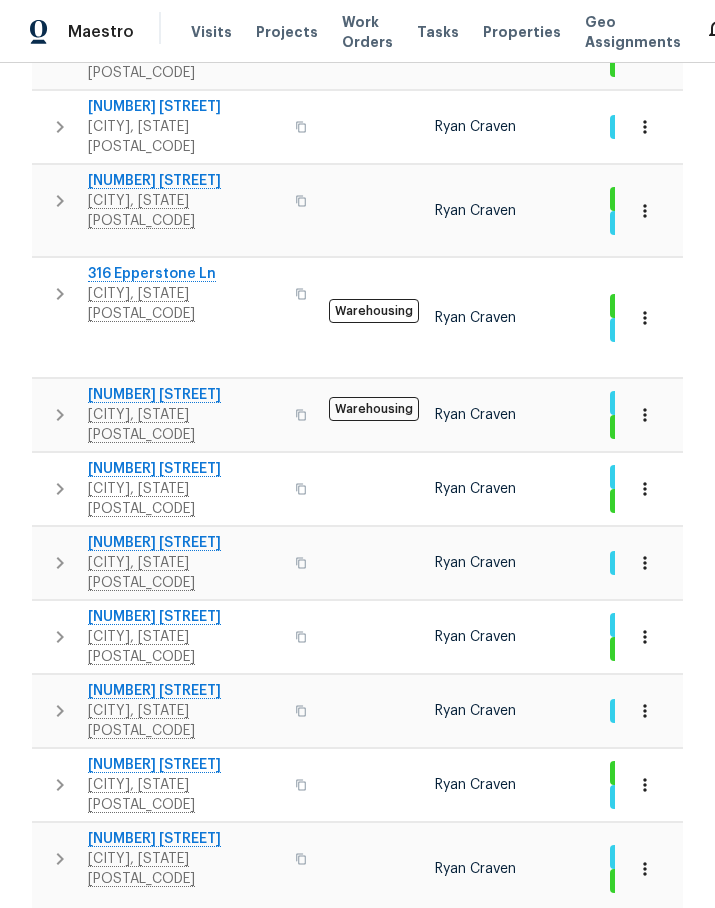scroll, scrollTop: 1105, scrollLeft: 0, axis: vertical 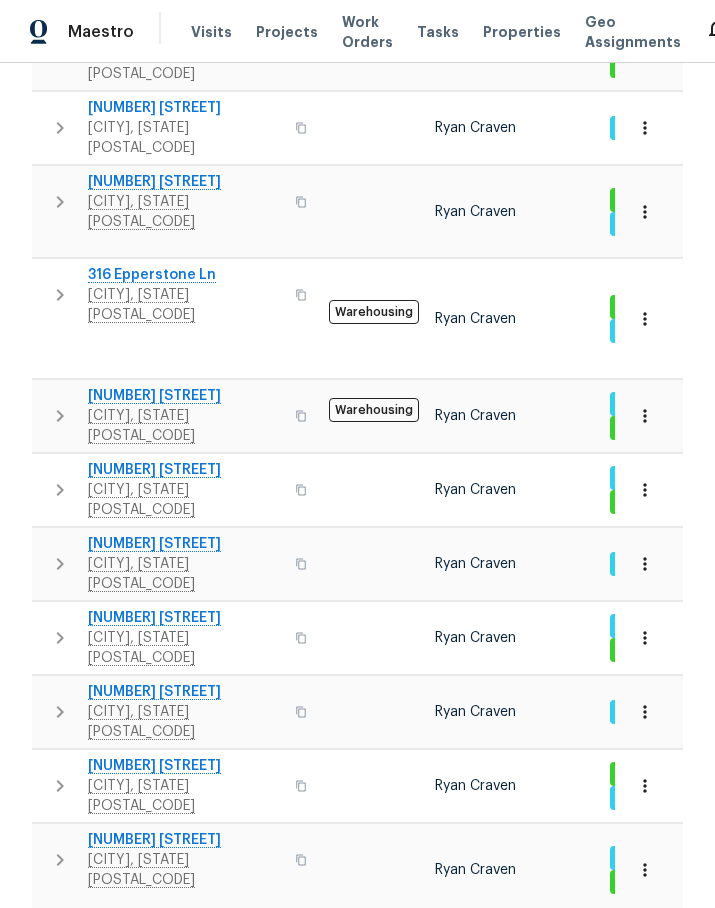 click 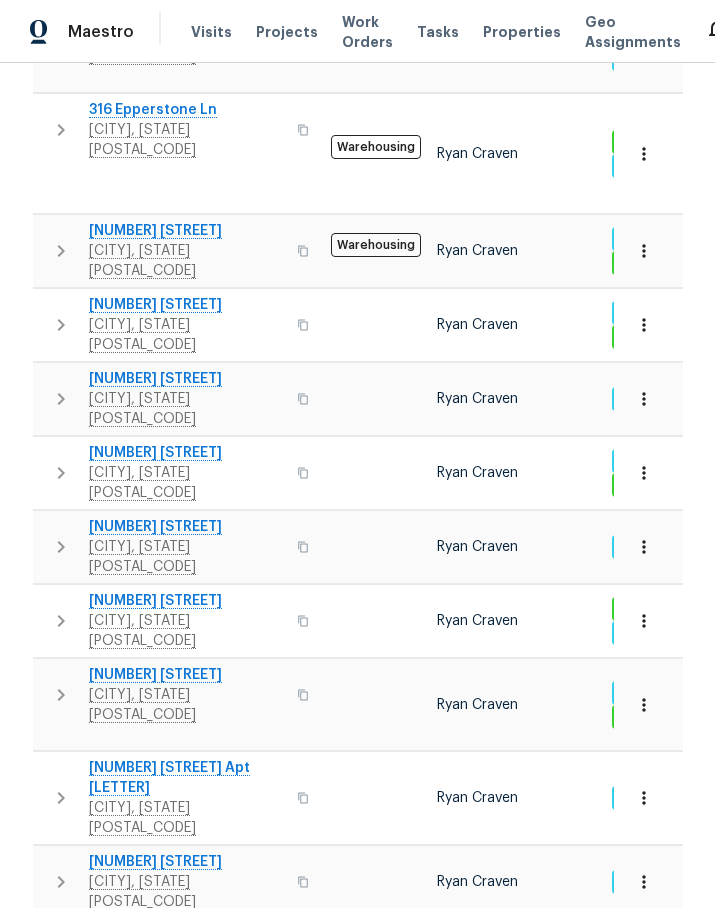 scroll, scrollTop: 1271, scrollLeft: 0, axis: vertical 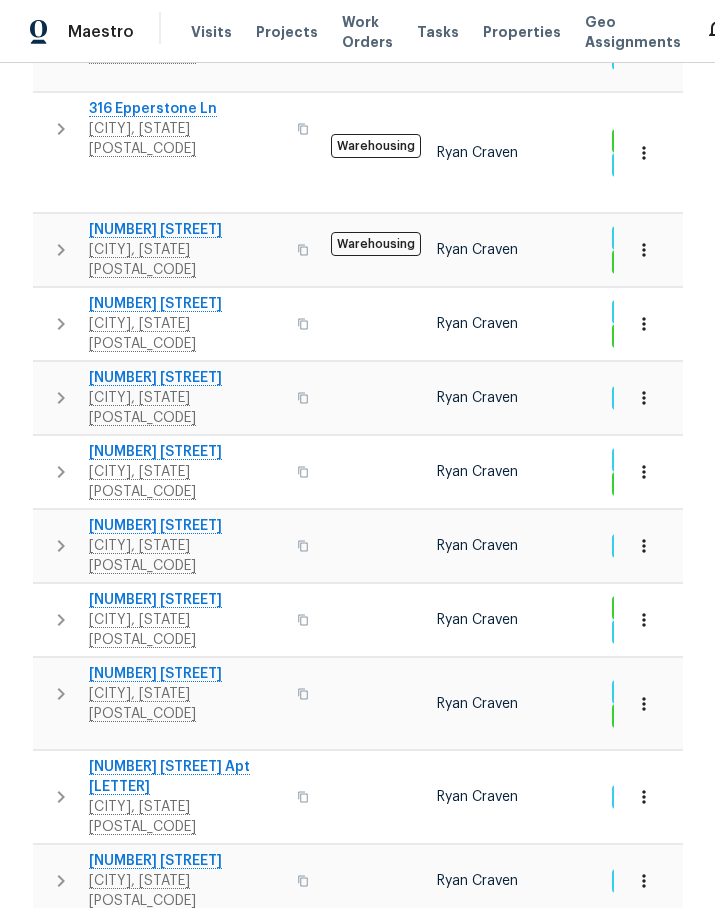 click on "Notes" at bounding box center [482, 1045] 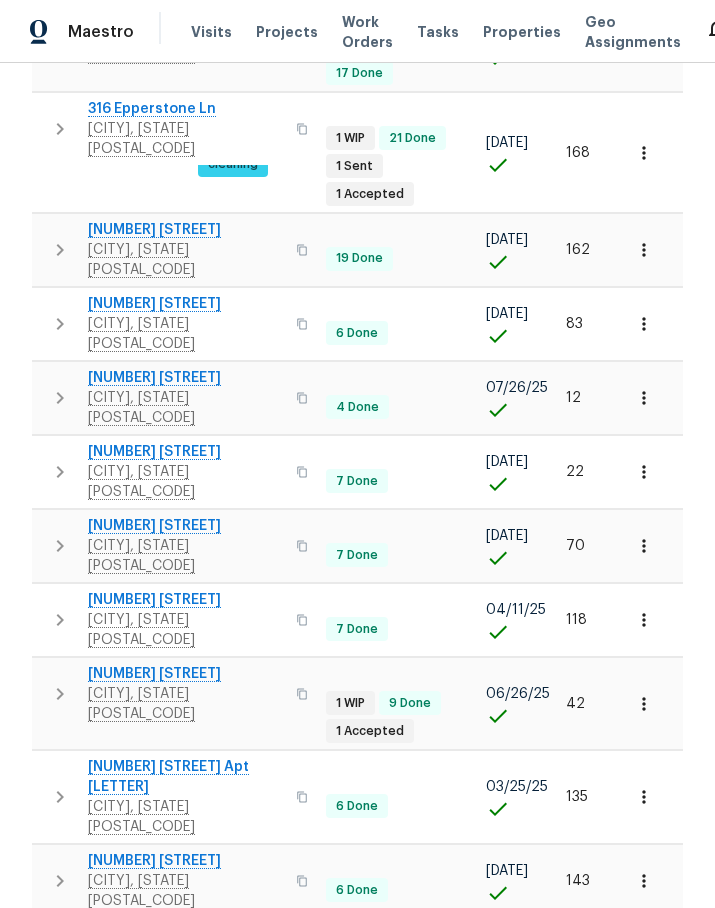scroll, scrollTop: 0, scrollLeft: 413, axis: horizontal 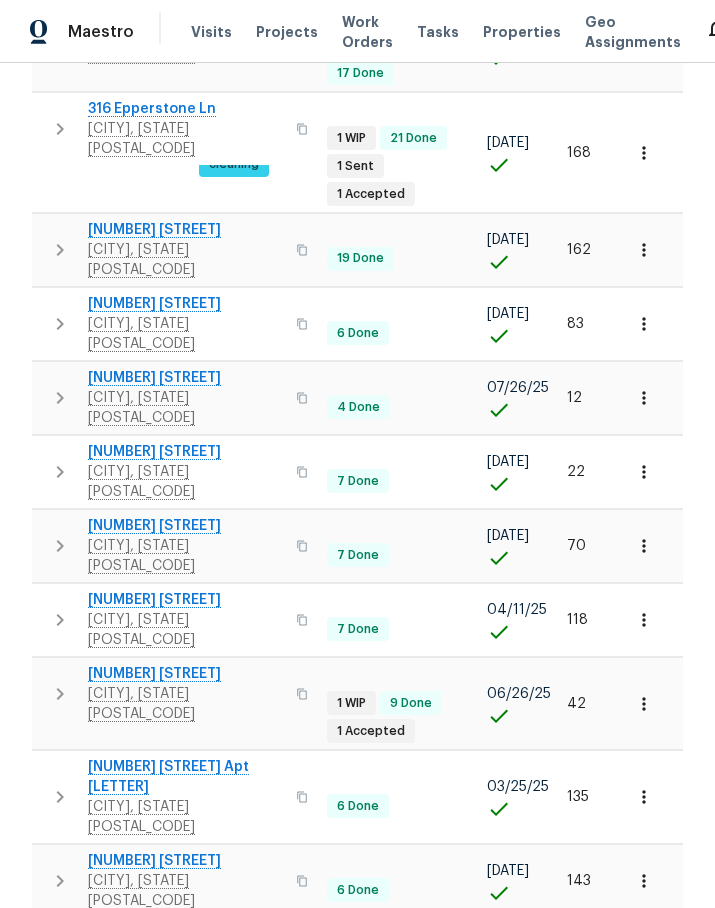 click 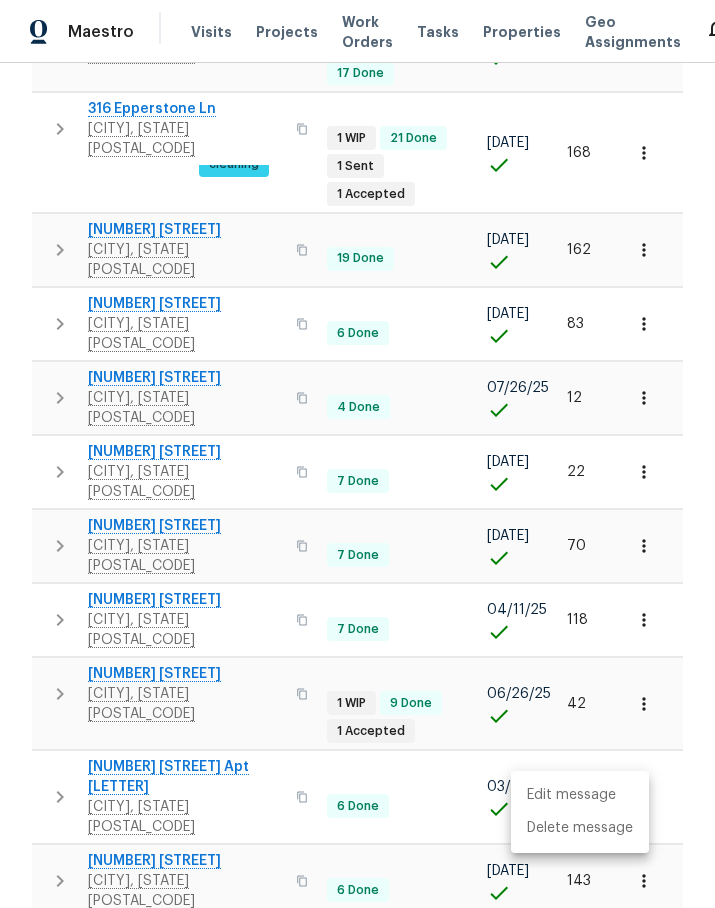 click on "Edit message" at bounding box center (580, 795) 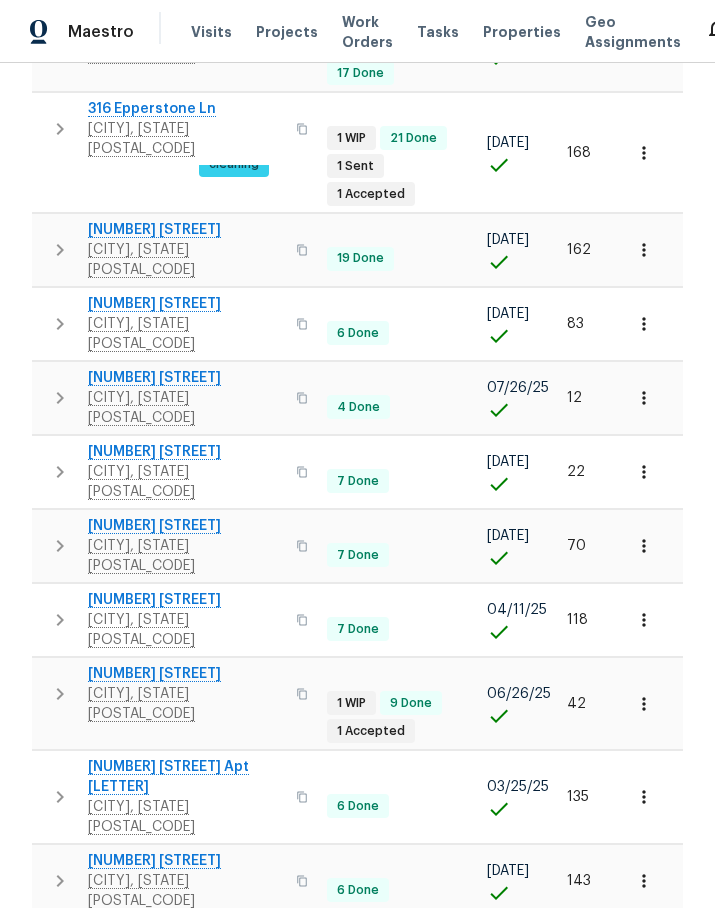 click on "Home Health Check - complete.
Landscaping looks good overall, but the backyard is slightly overgrown. HOC’s are notifying the landscapers to make sure the back is mowed during scheduled maintenance visits. The interior is clean. All utilities are active and Knox equipment is online. No additional issues found while on site." at bounding box center [291, 1197] 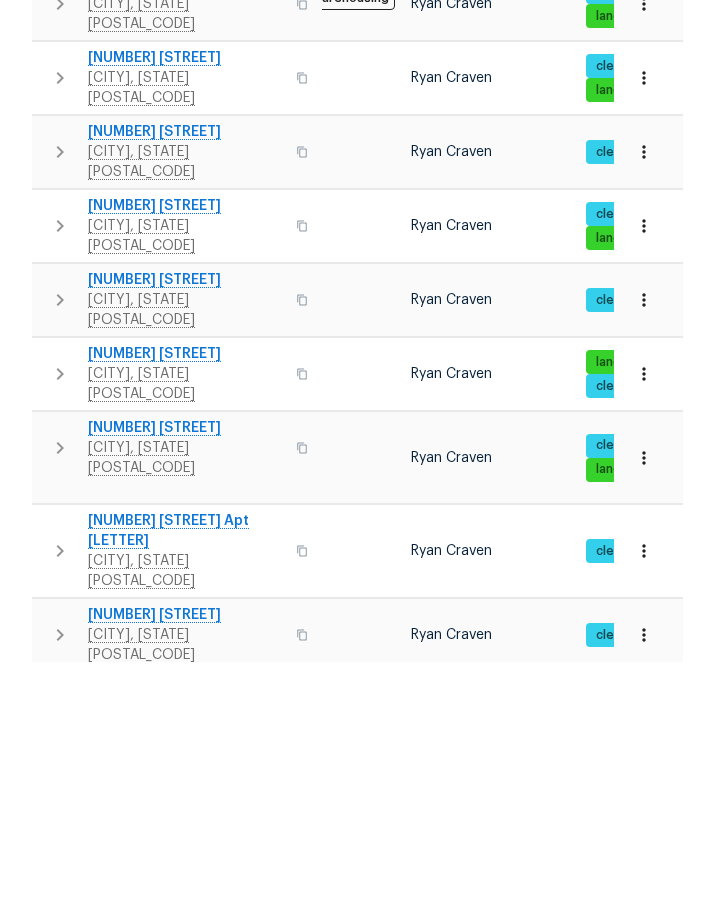 scroll, scrollTop: 0, scrollLeft: 375, axis: horizontal 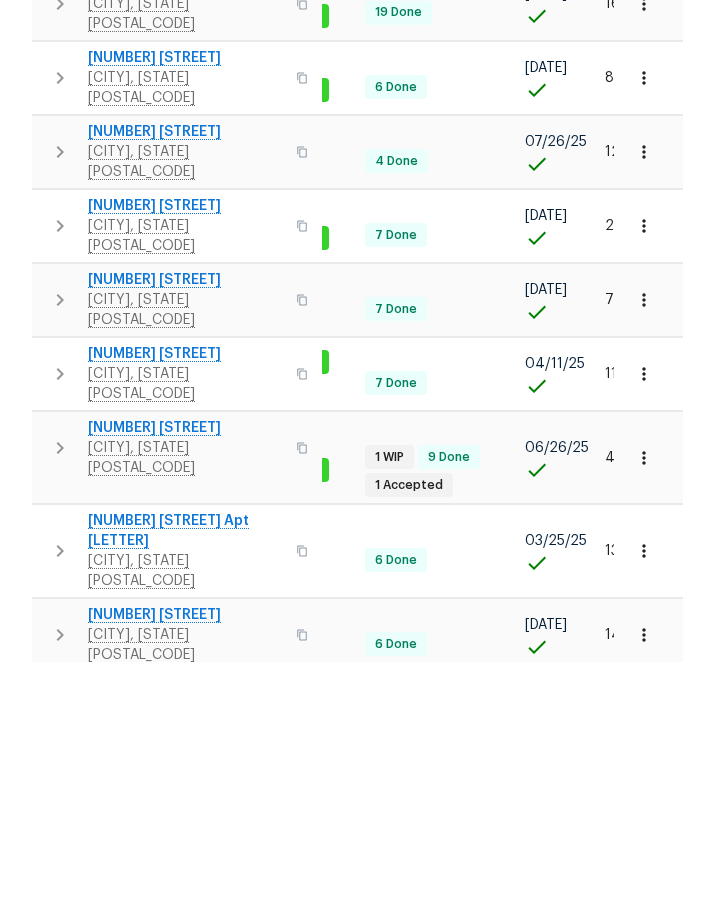 type on "Home Health Check - complete.
Landscaping looks good overall, but the backyard is slightly overgrown. HOC’s are notifying the landscapers to make sure the back is mowed during scheduled maintenance visits. The interior is clean. All utilities are active and Knox equipment is online. LWO submitted to have the fence/gate adjusted at the right side of the home. No additional issues found while on site." 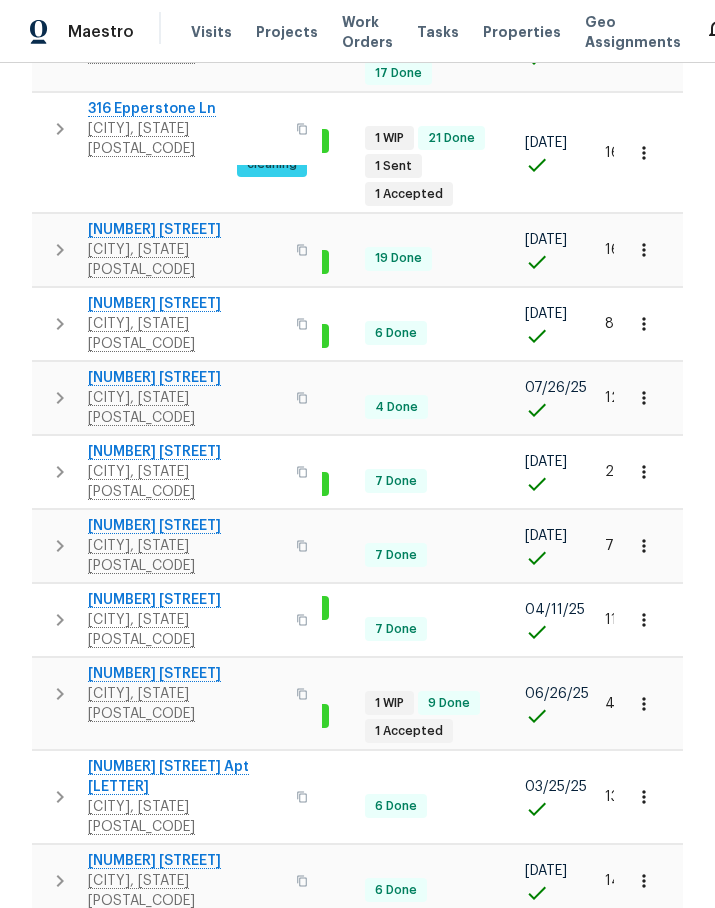 scroll, scrollTop: 165, scrollLeft: 0, axis: vertical 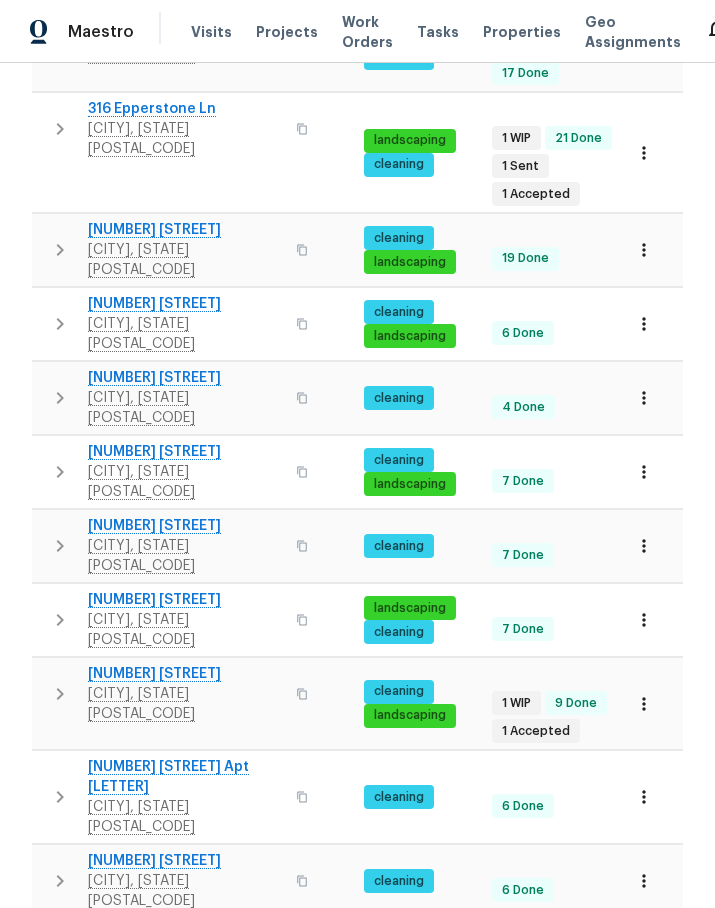 click on "Save" at bounding box center [159, 1249] 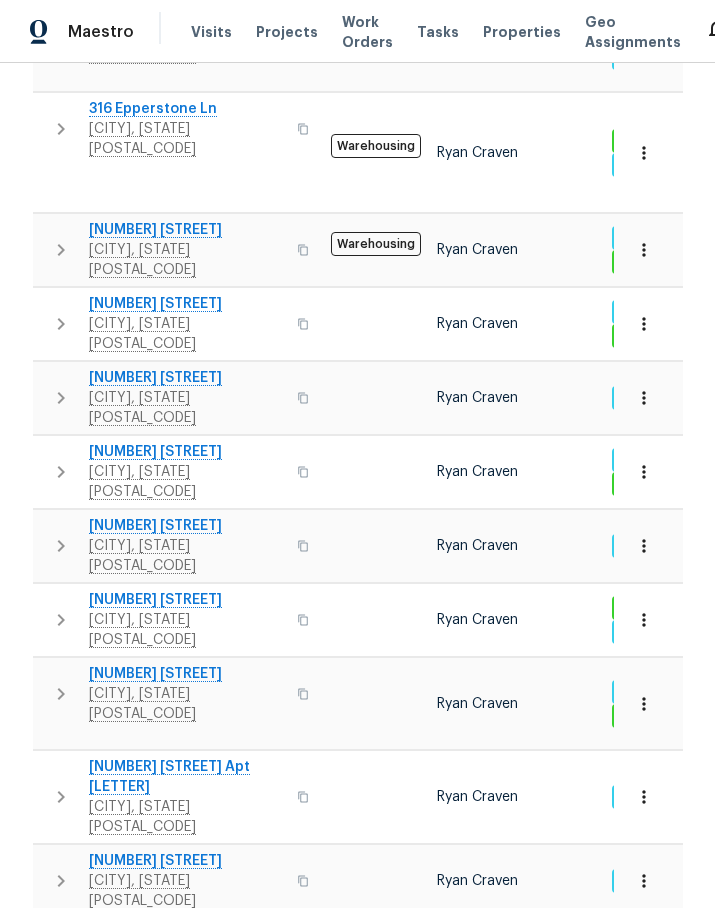 scroll, scrollTop: 0, scrollLeft: 0, axis: both 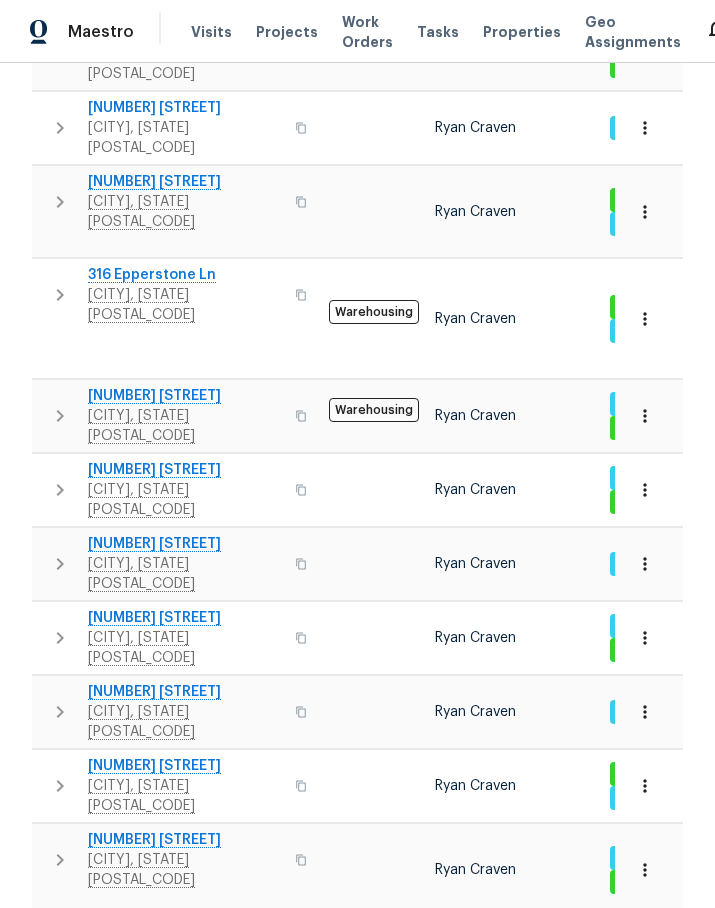 click on "[NUMBER] [STREET]" at bounding box center (185, 1101) 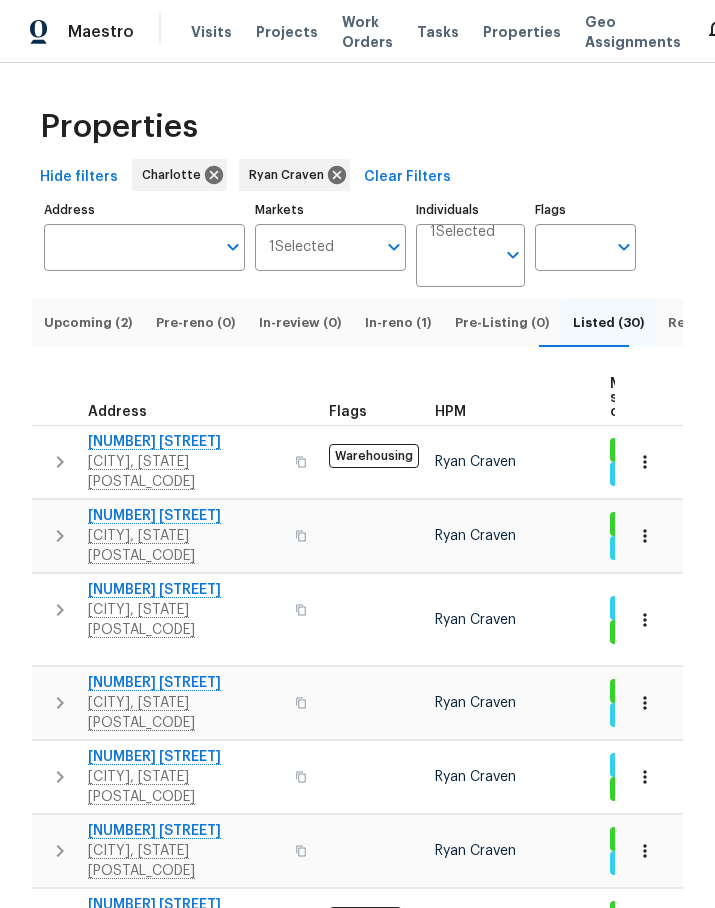 scroll, scrollTop: 0, scrollLeft: 0, axis: both 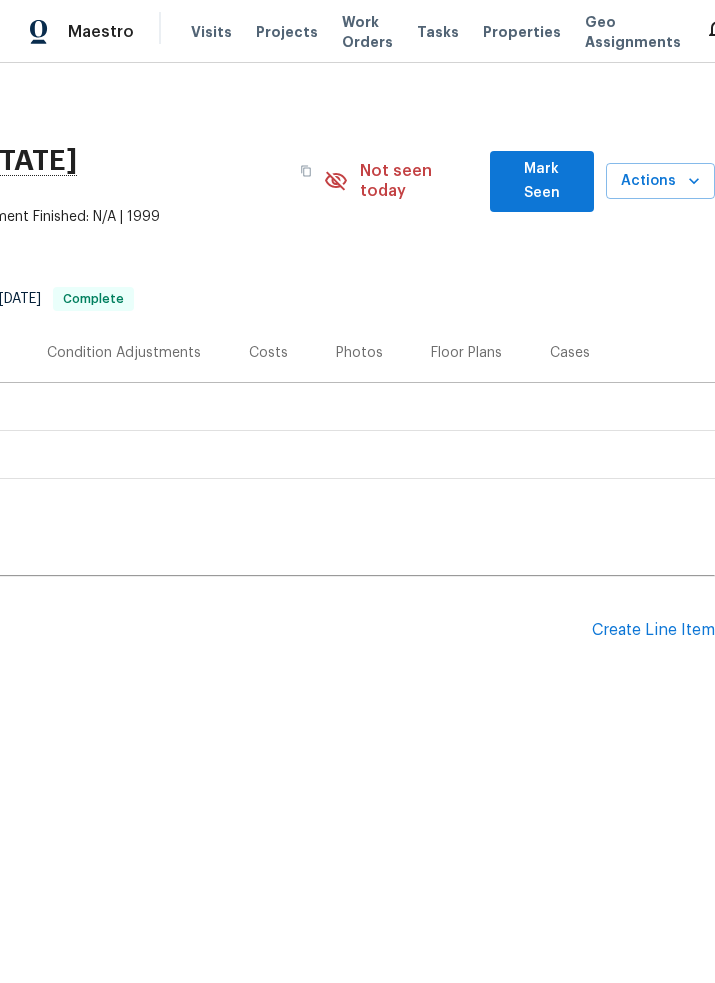 click on "Create Line Item" at bounding box center (653, 630) 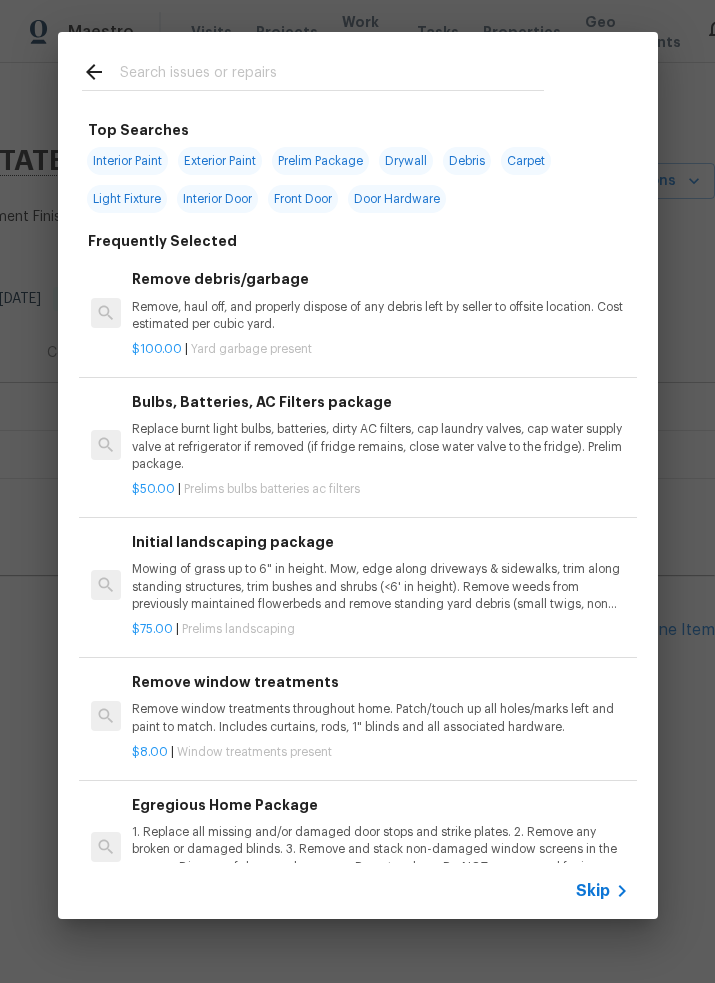 click at bounding box center (332, 75) 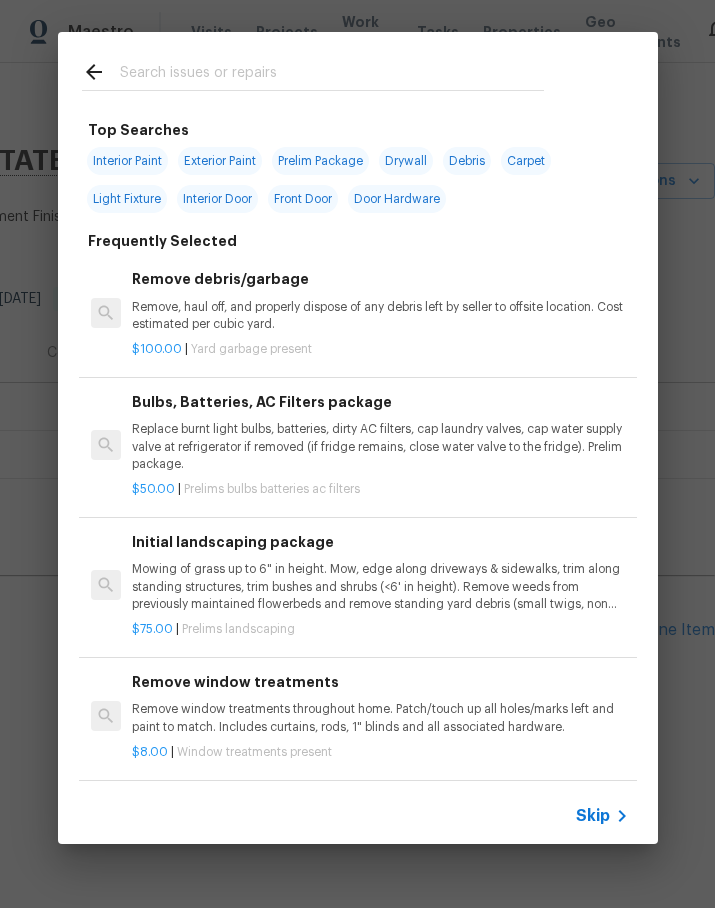 click at bounding box center [332, 75] 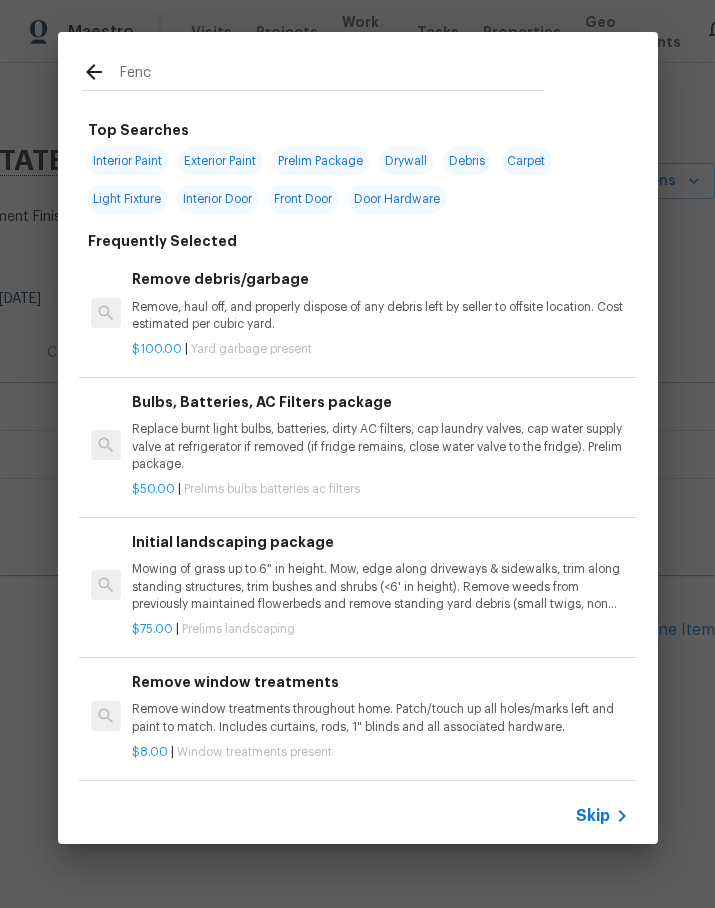 type on "Fence" 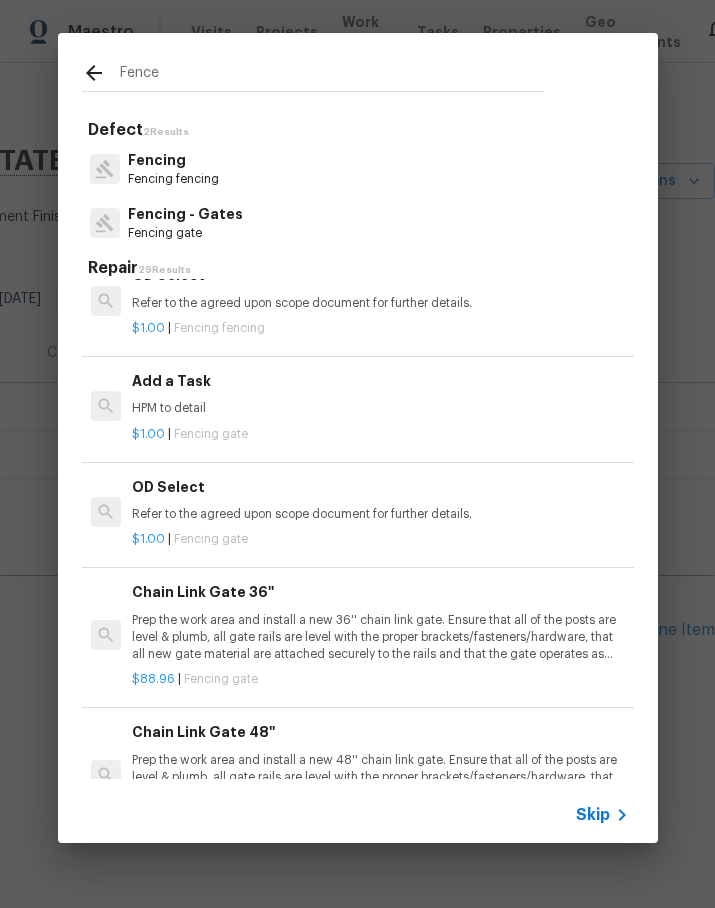 scroll, scrollTop: 1012, scrollLeft: 0, axis: vertical 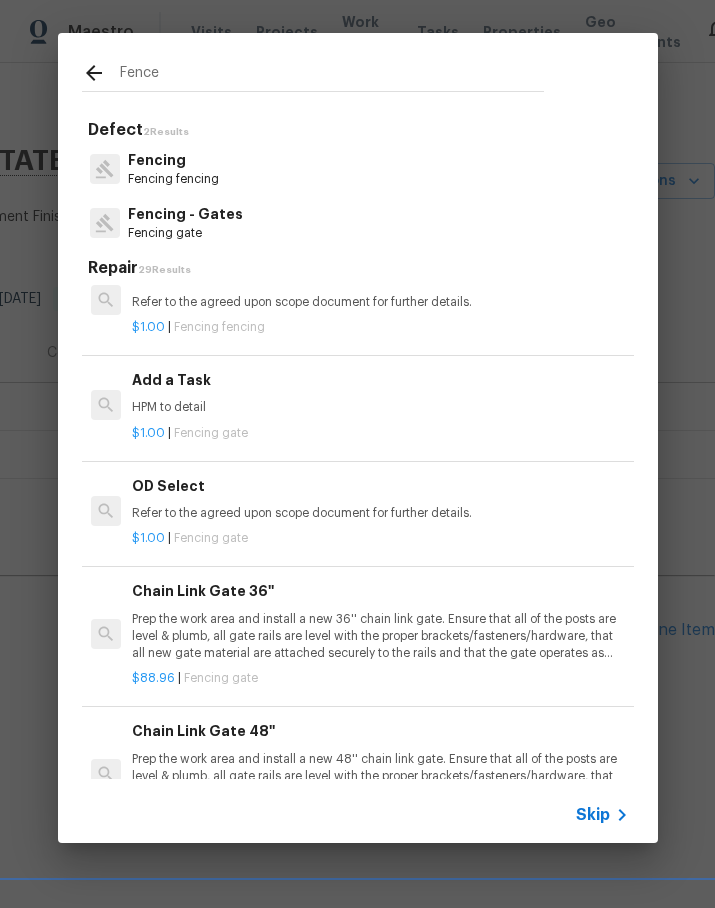 click on "Add a Task HPM to detail" at bounding box center (380, 393) 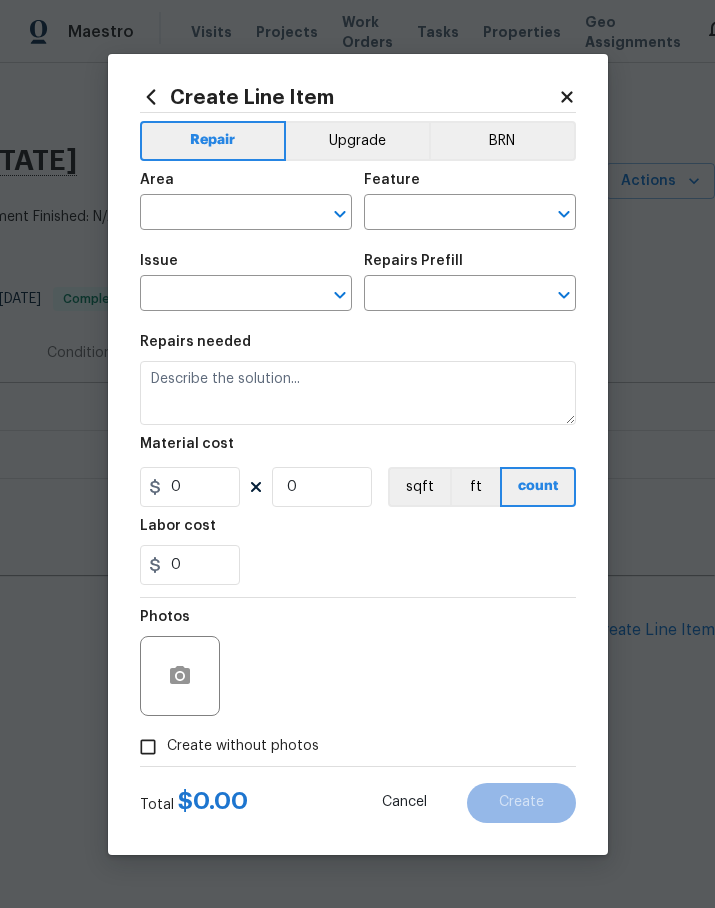 type on "Fencing - Gates" 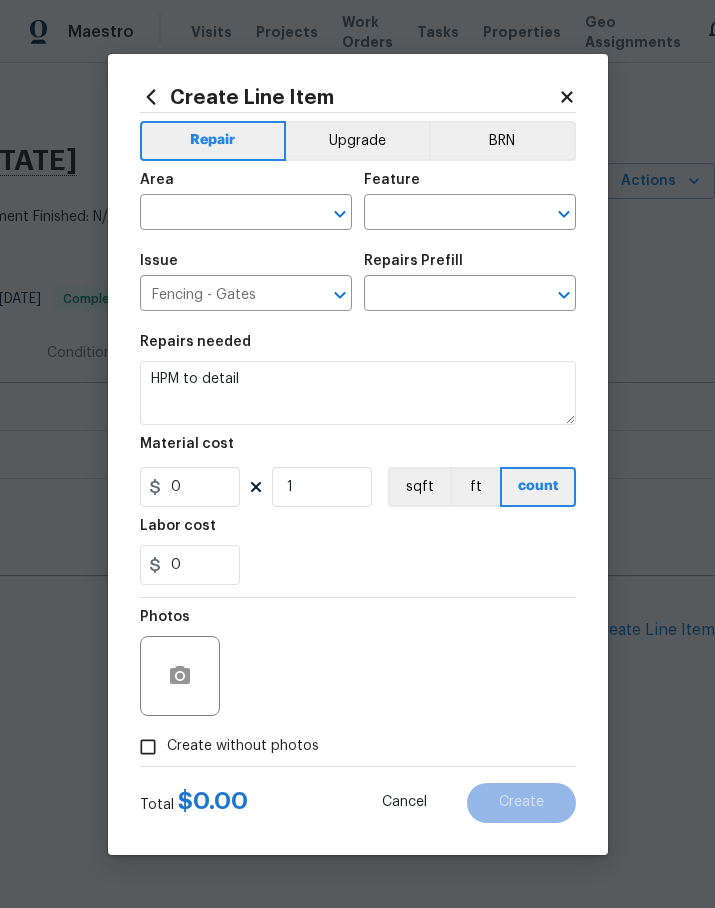 type on "Add a Task $1.00" 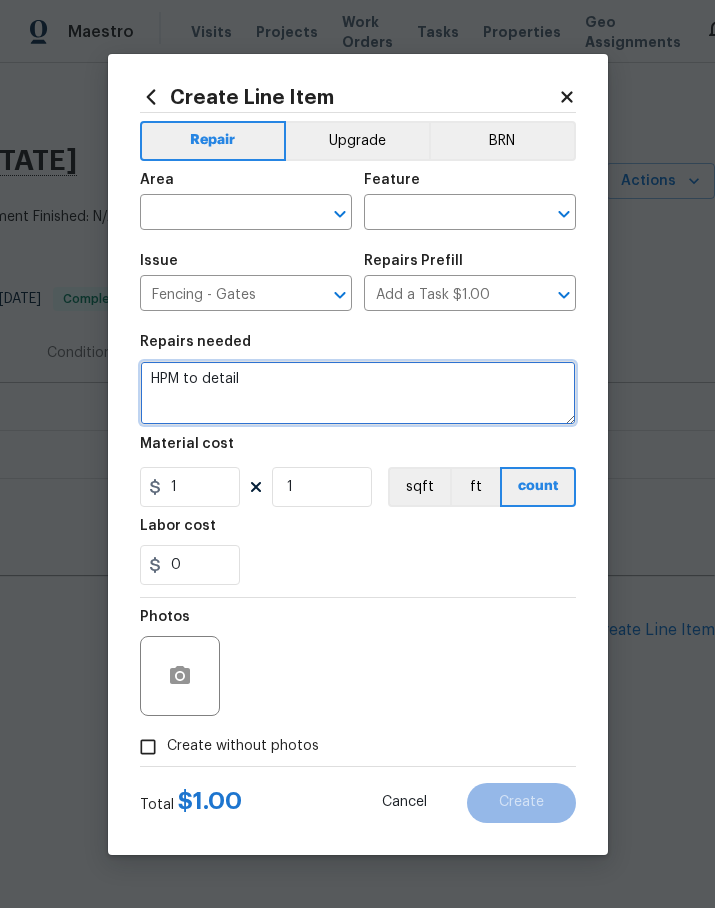 click on "HPM to detail" at bounding box center [358, 393] 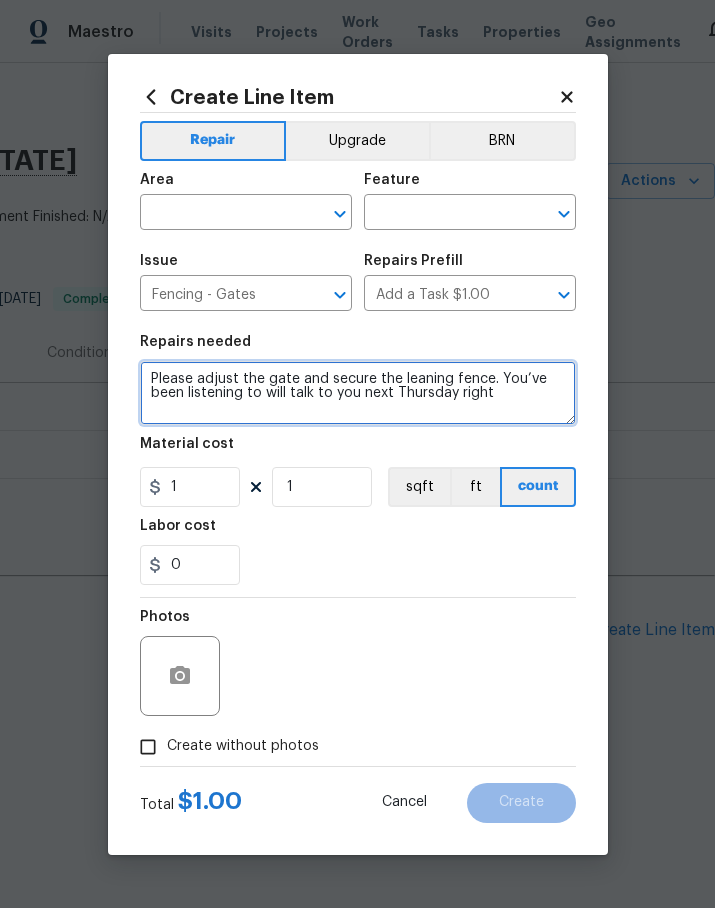 click on "Please adjust the gate and secure the leaning fence. You’ve been listening to will talk to you next Thursday right" at bounding box center [358, 393] 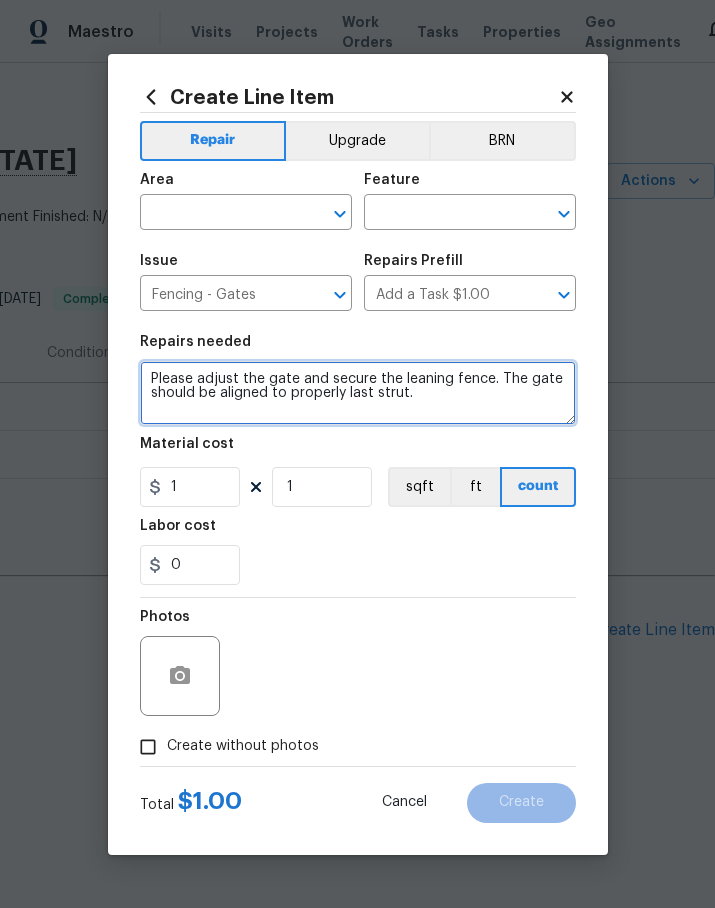 click on "Please adjust the gate and secure the leaning fence. The gate should be aligned to properly last strut." at bounding box center (358, 393) 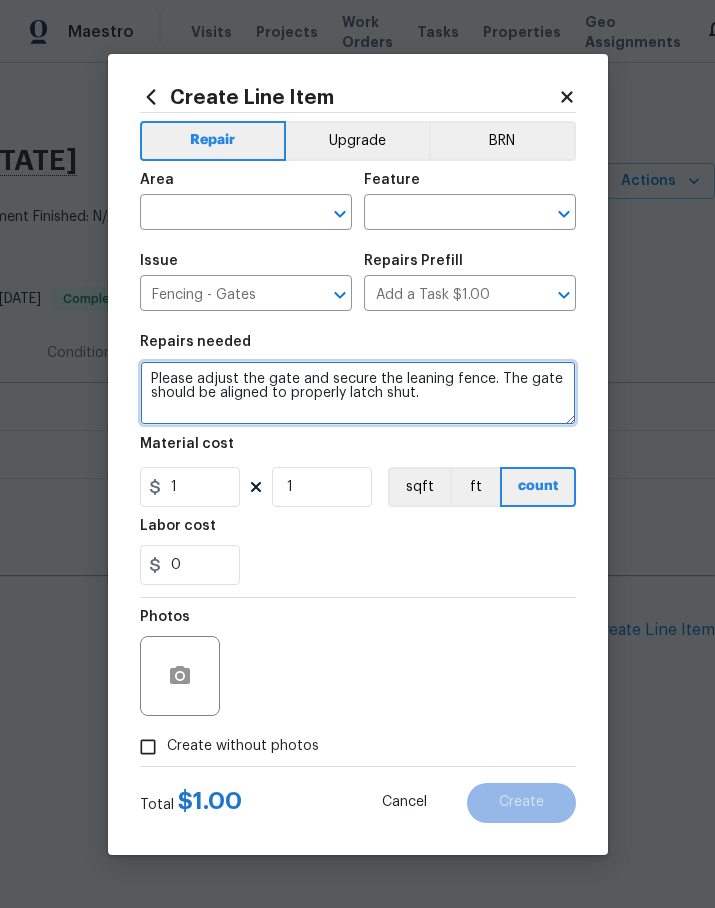 type on "Please adjust the gate and secure the leaning fence. The gate should be aligned to properly latch shut." 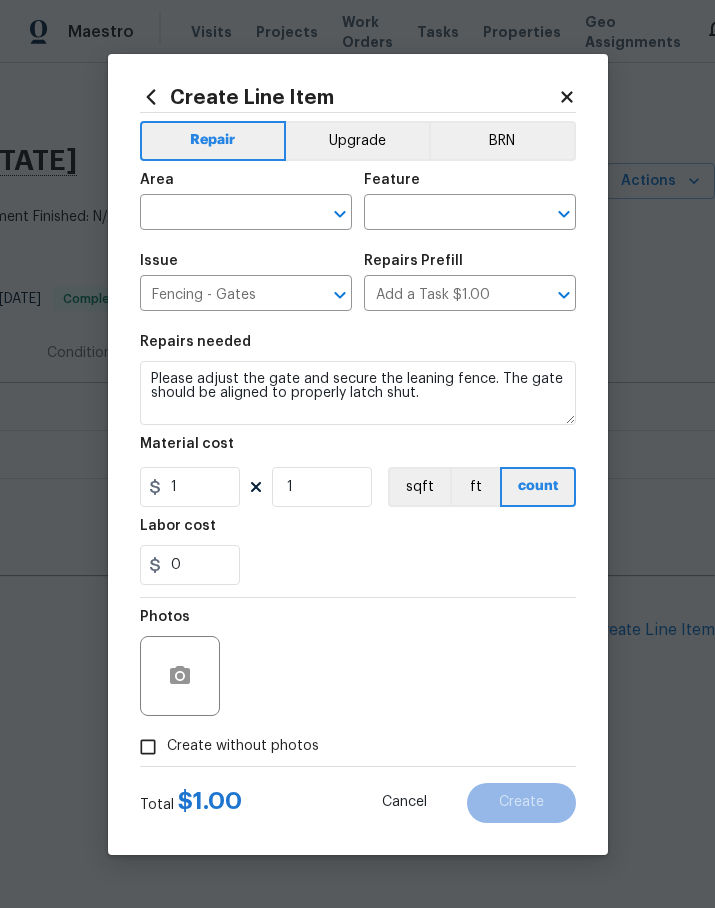 click at bounding box center (218, 214) 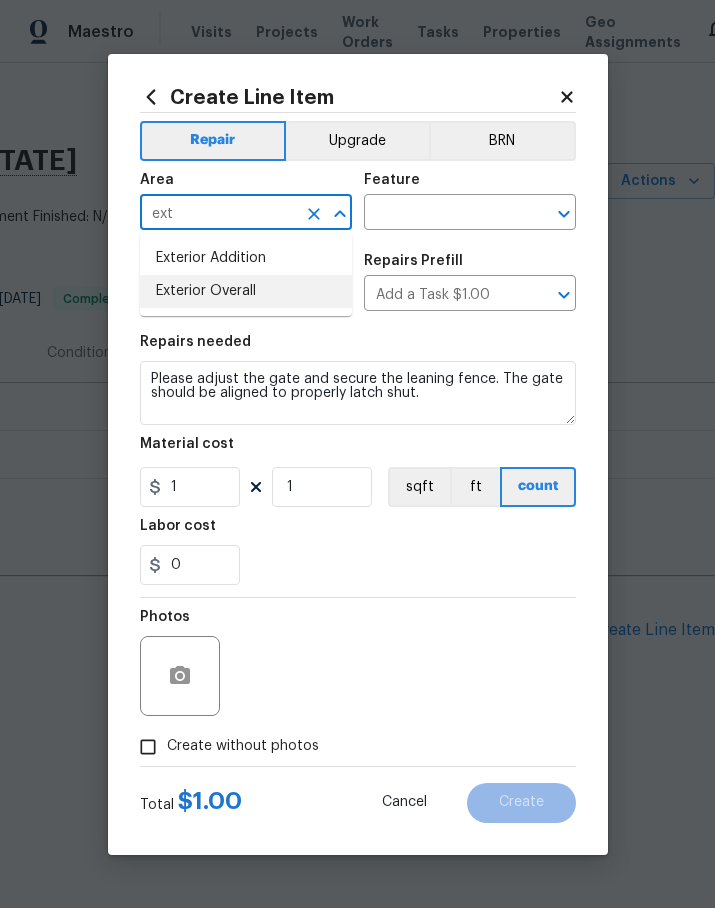 click on "Exterior Overall" at bounding box center [246, 291] 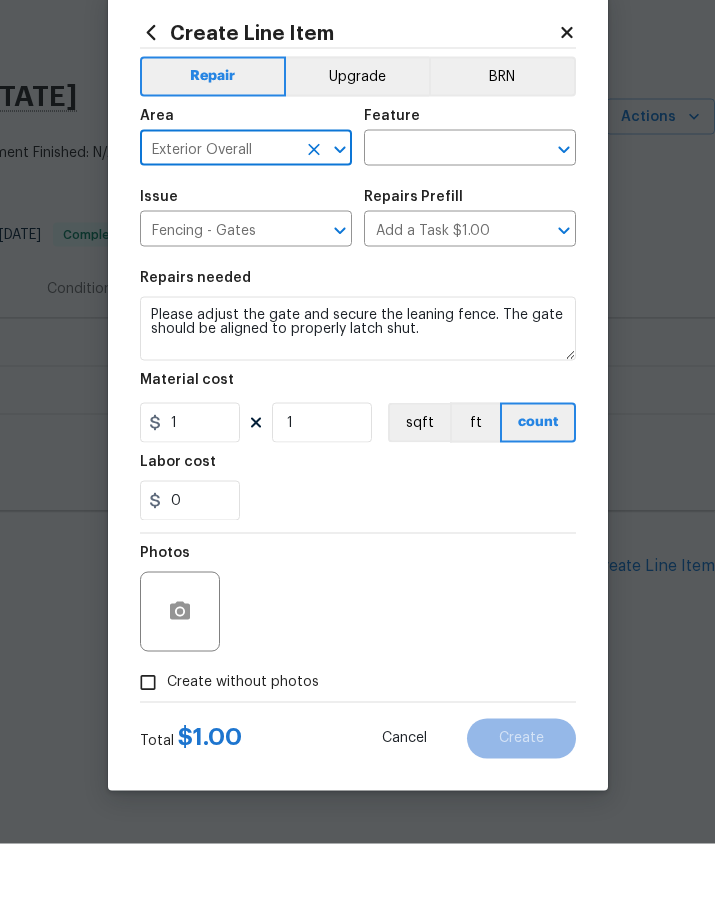 click at bounding box center (442, 214) 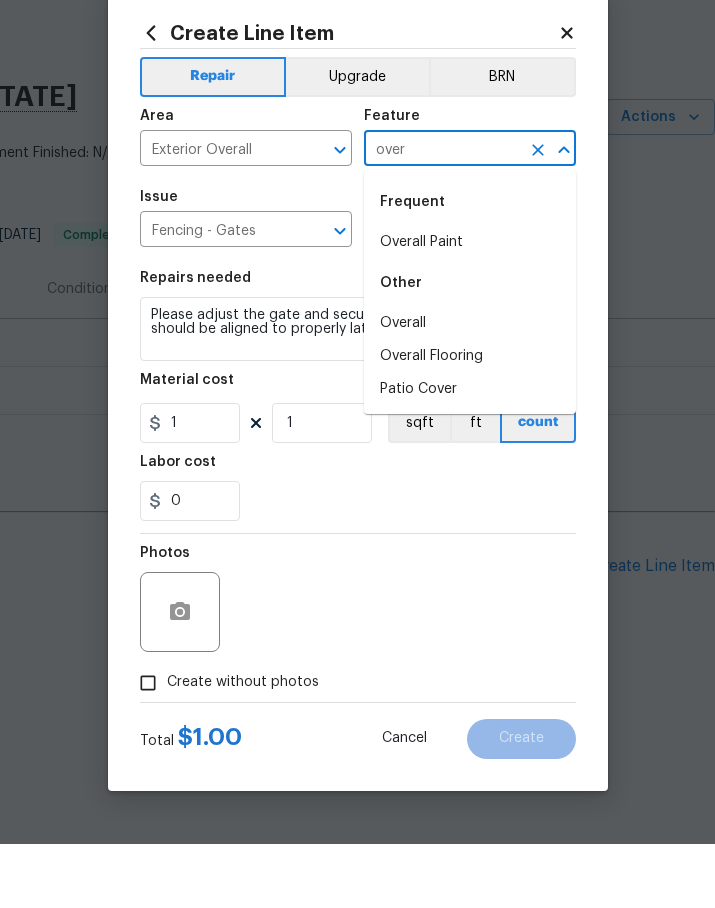 click on "Overall" at bounding box center (470, 387) 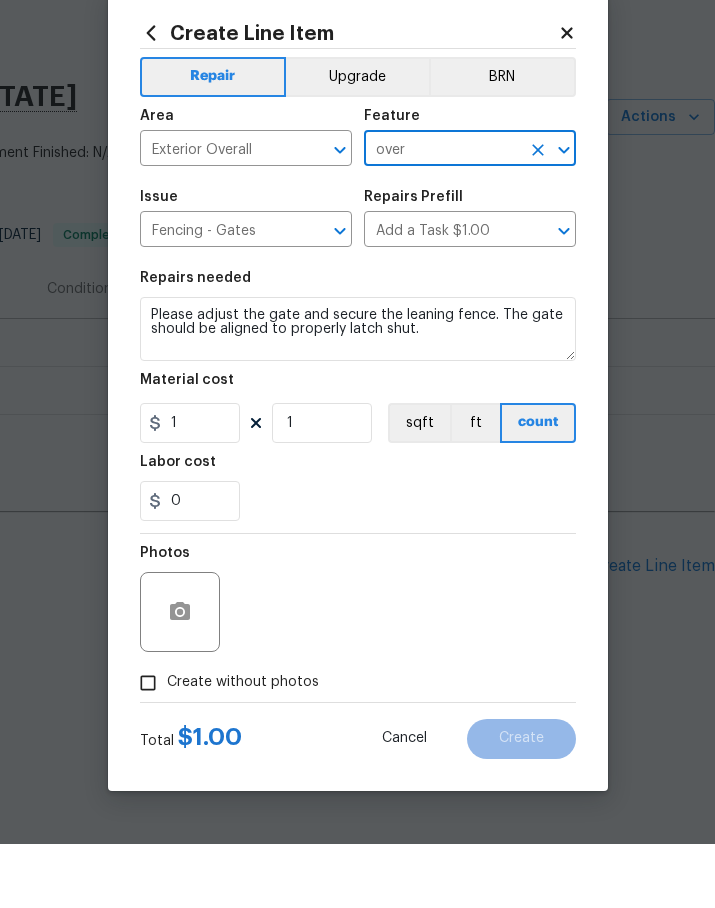 type on "Overall" 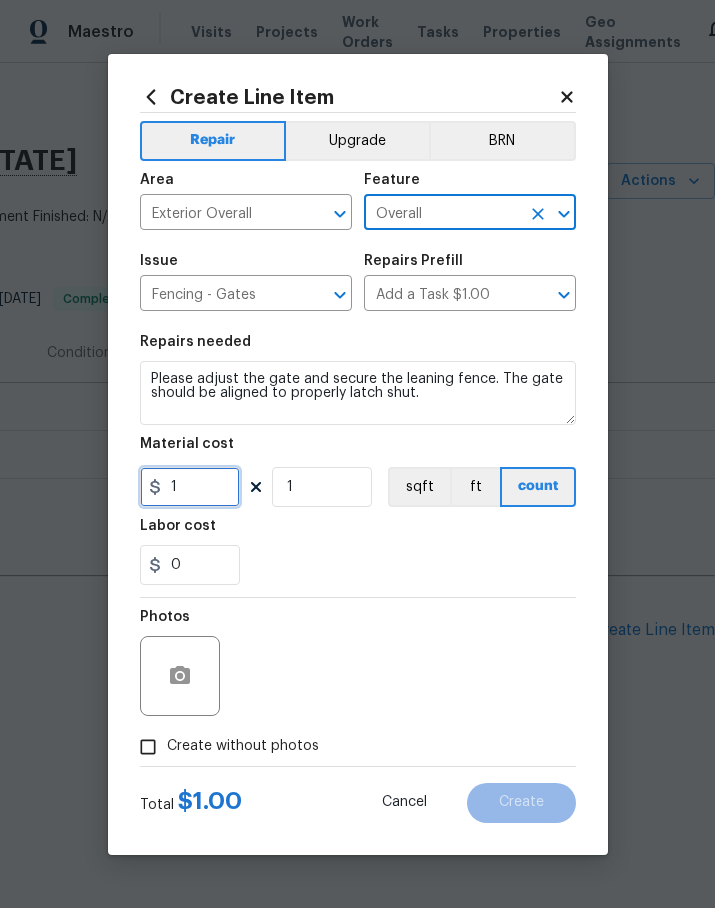 click on "1" at bounding box center (190, 487) 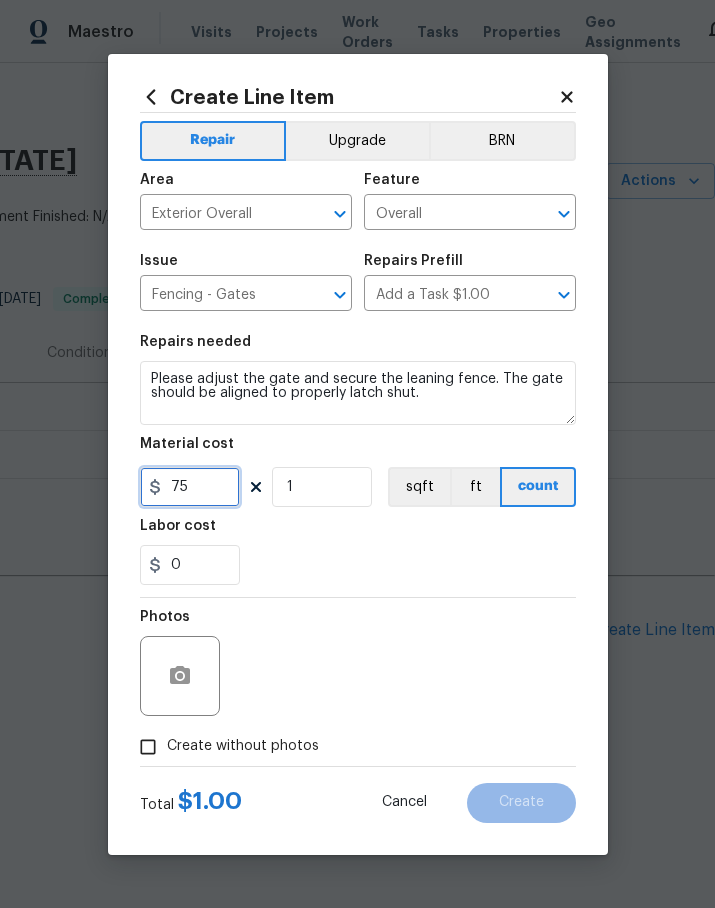 type on "75" 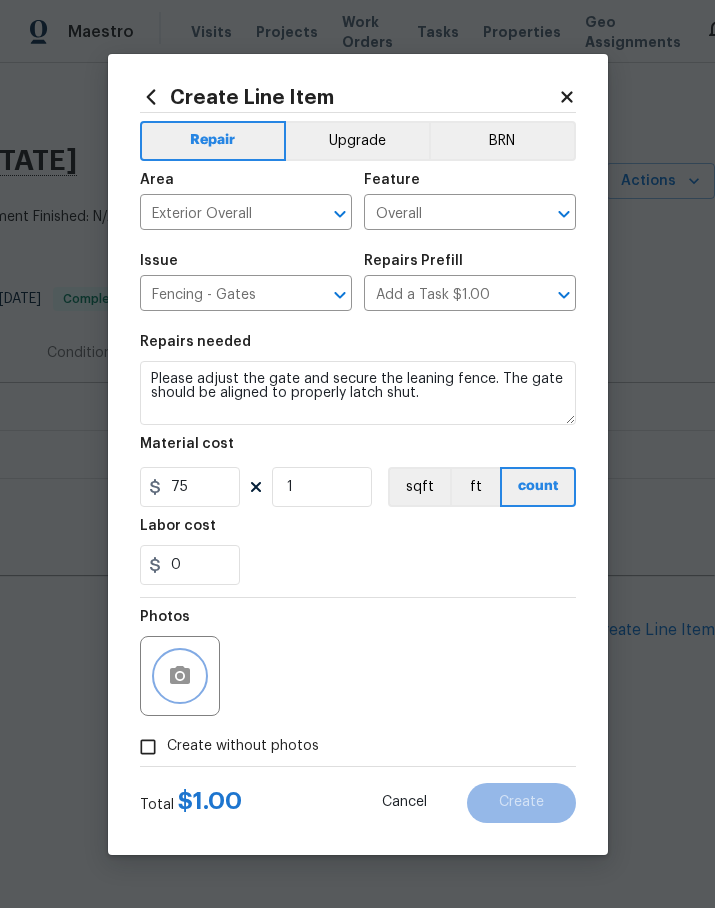 click at bounding box center (180, 676) 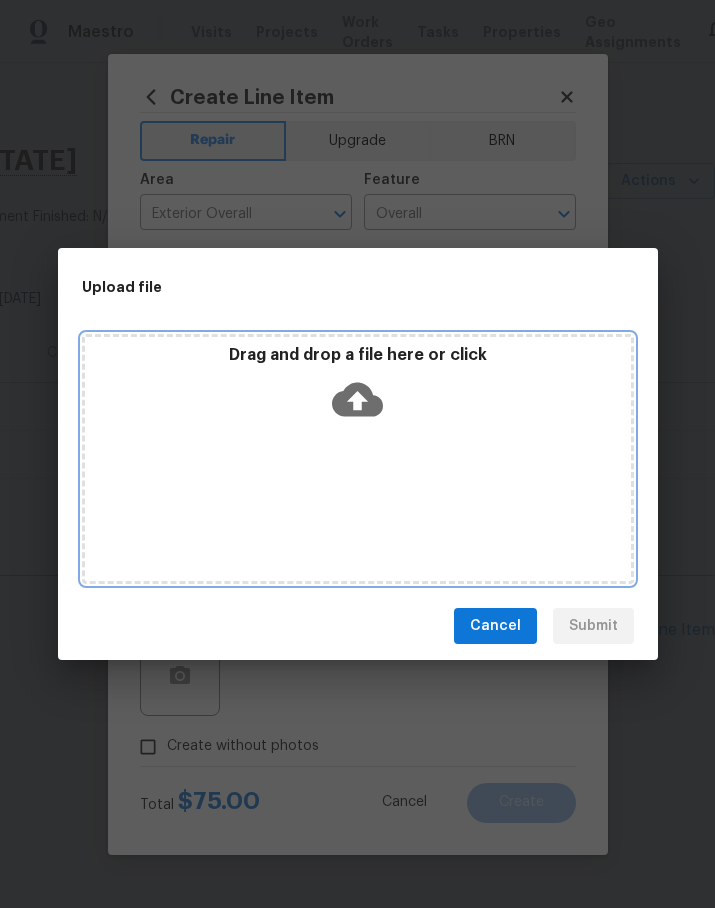 click 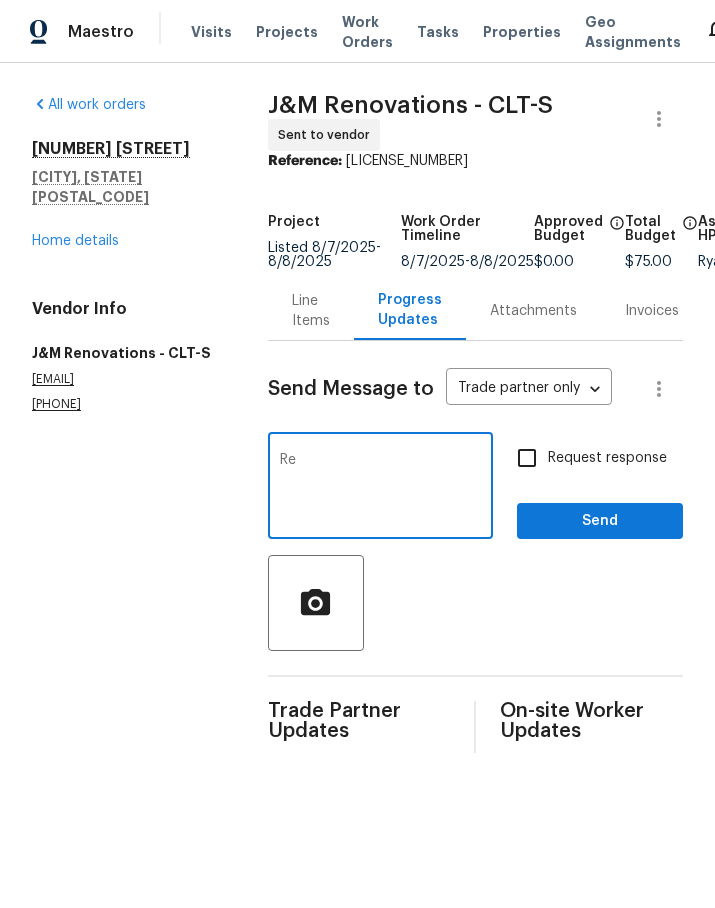 scroll, scrollTop: 0, scrollLeft: 0, axis: both 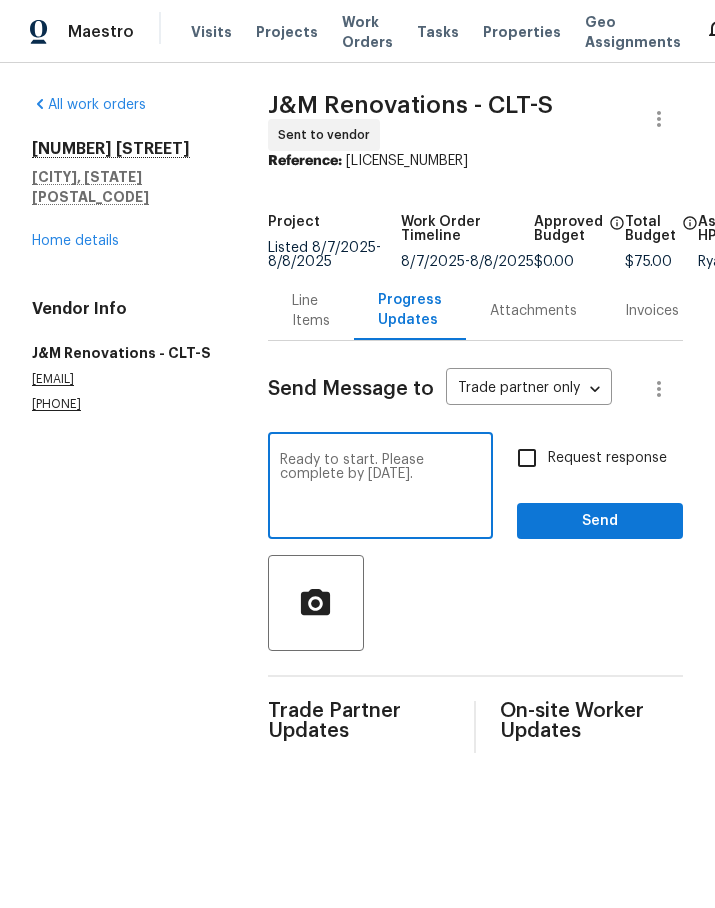 type on "Ready to start. Please complete by Friday." 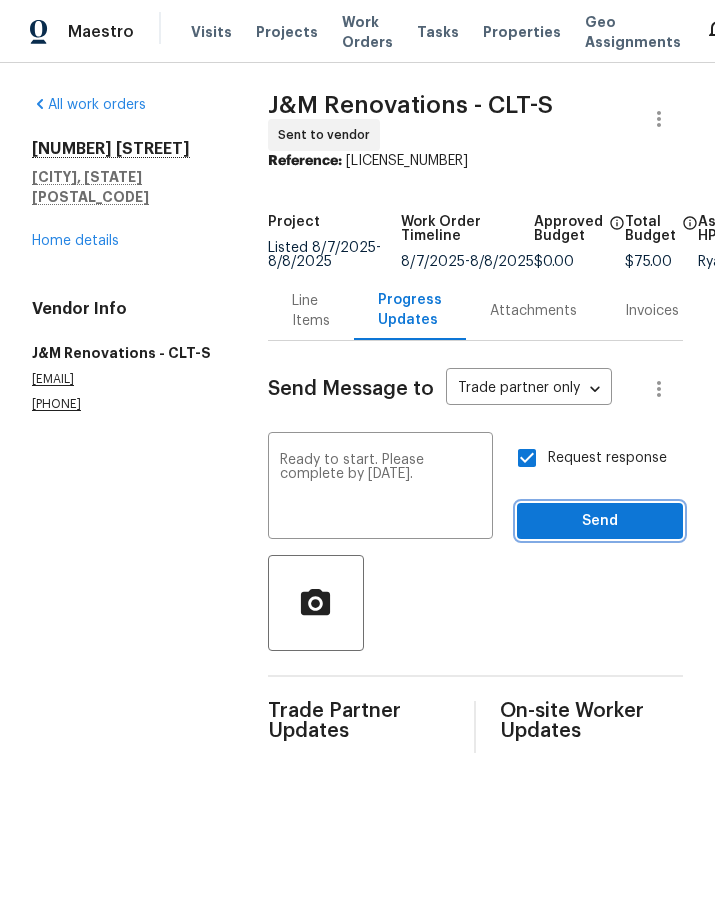 click on "Send" at bounding box center [600, 521] 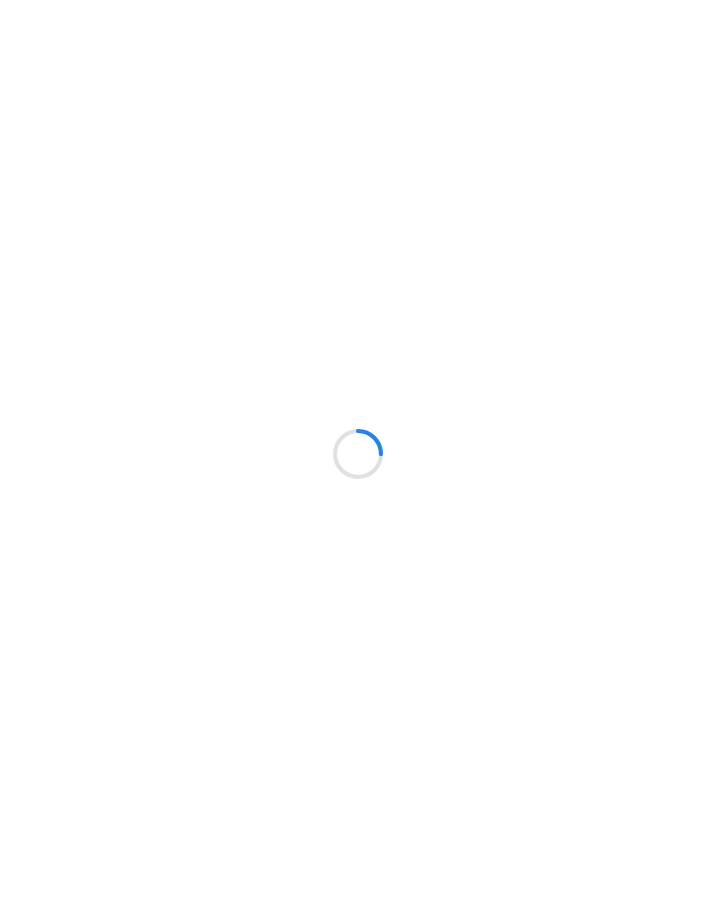 scroll, scrollTop: 0, scrollLeft: 0, axis: both 